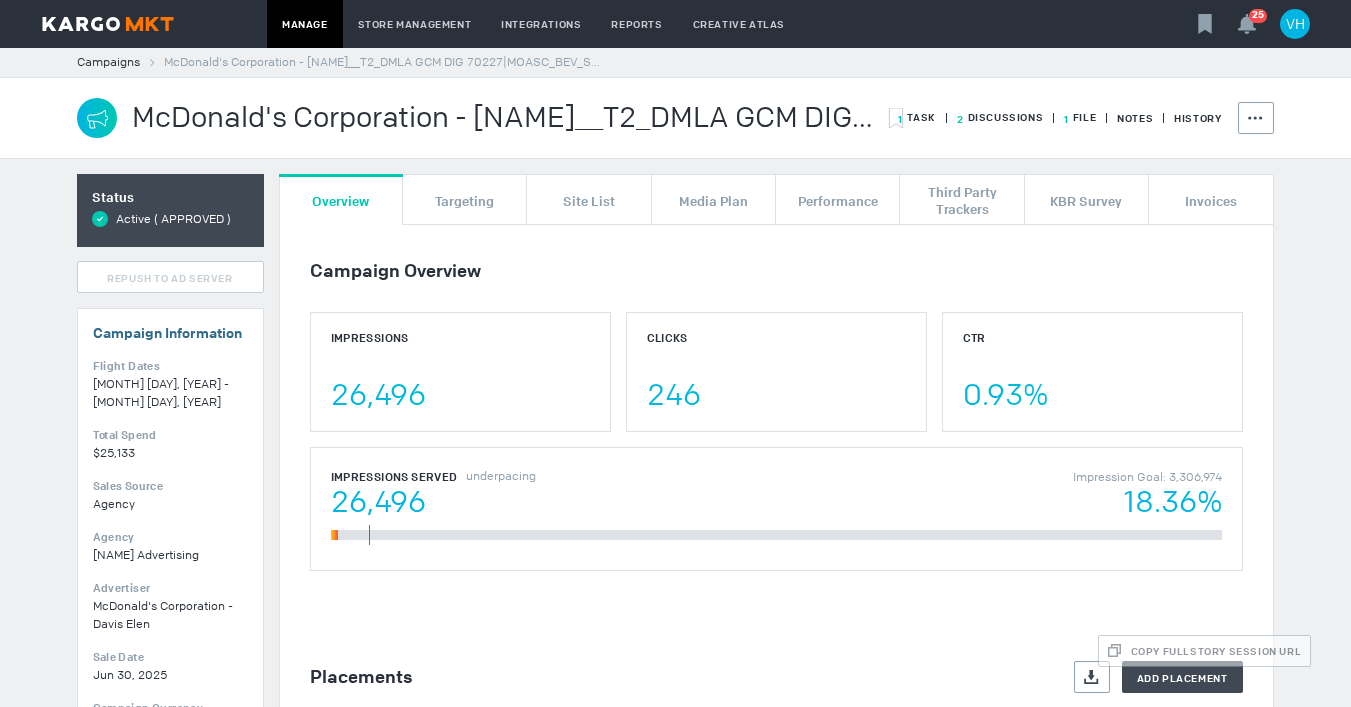 scroll, scrollTop: 0, scrollLeft: 0, axis: both 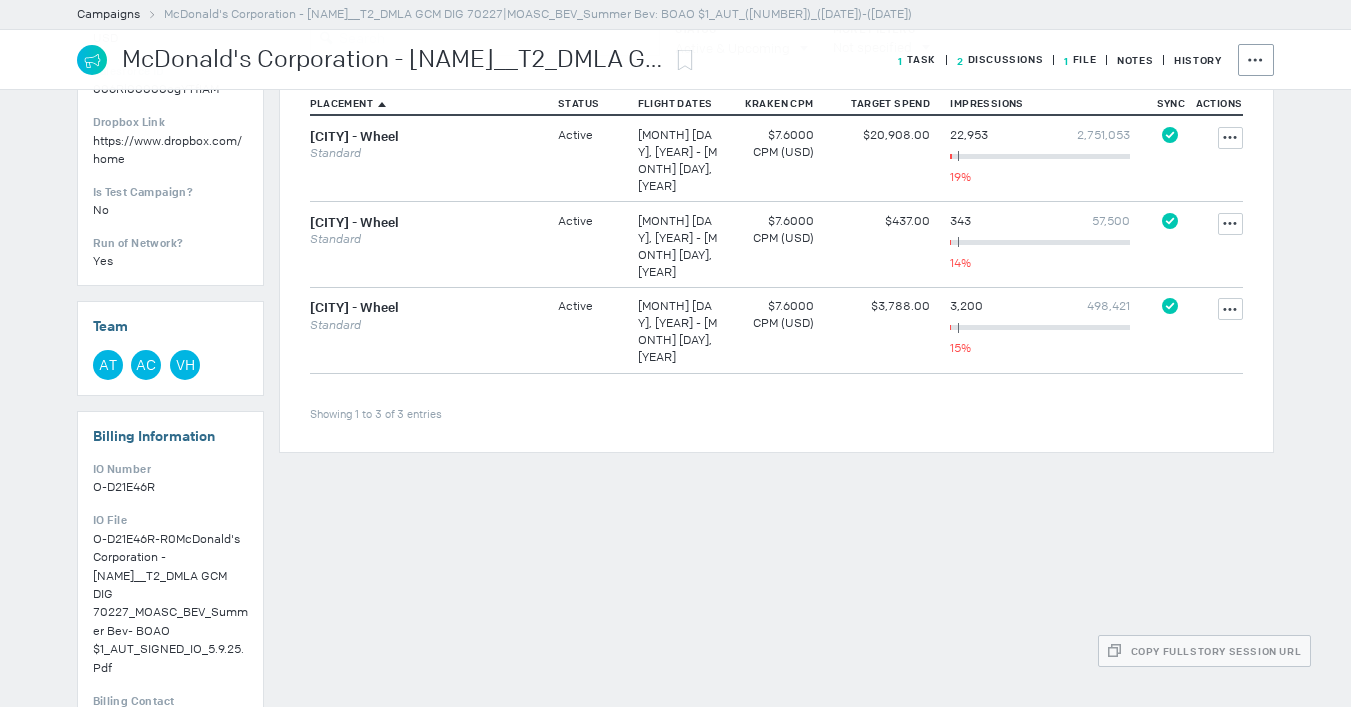 click on "[CITY] - Wheel Standard" at bounding box center [429, 158] 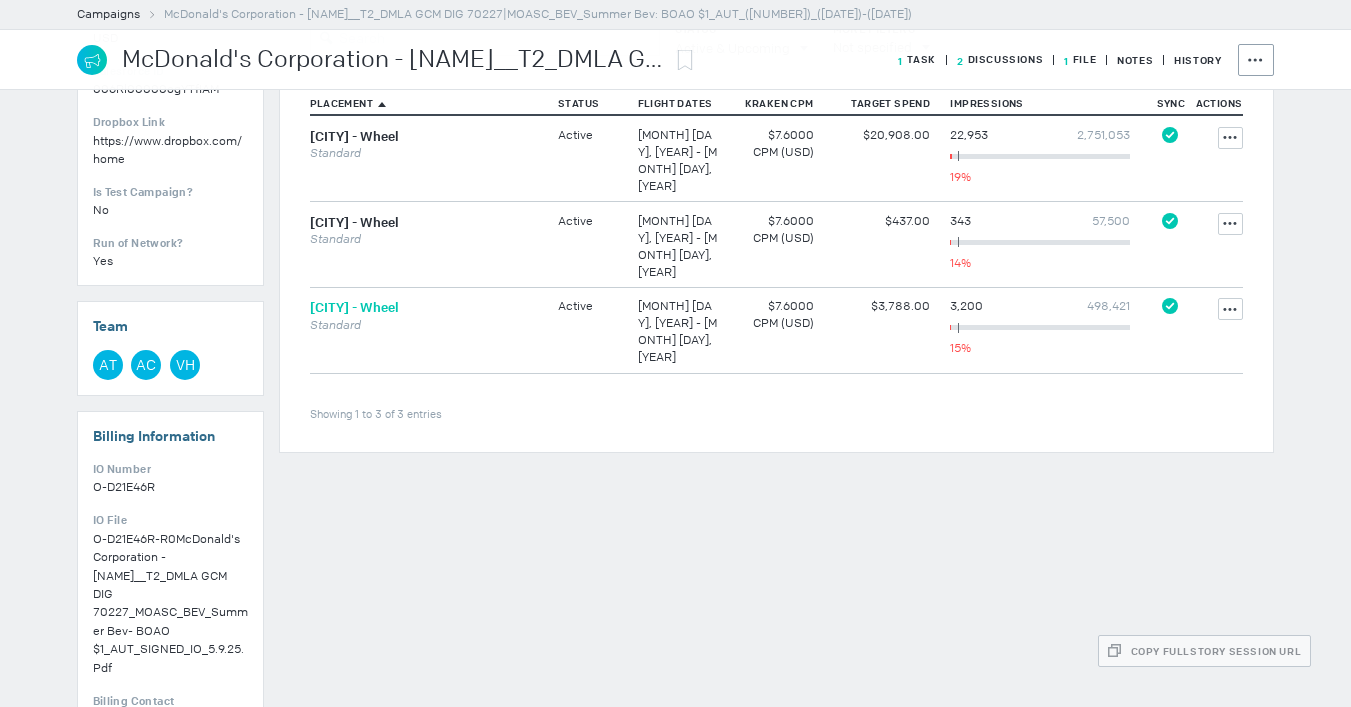 click on "[CITY] - Wheel" at bounding box center (354, 308) 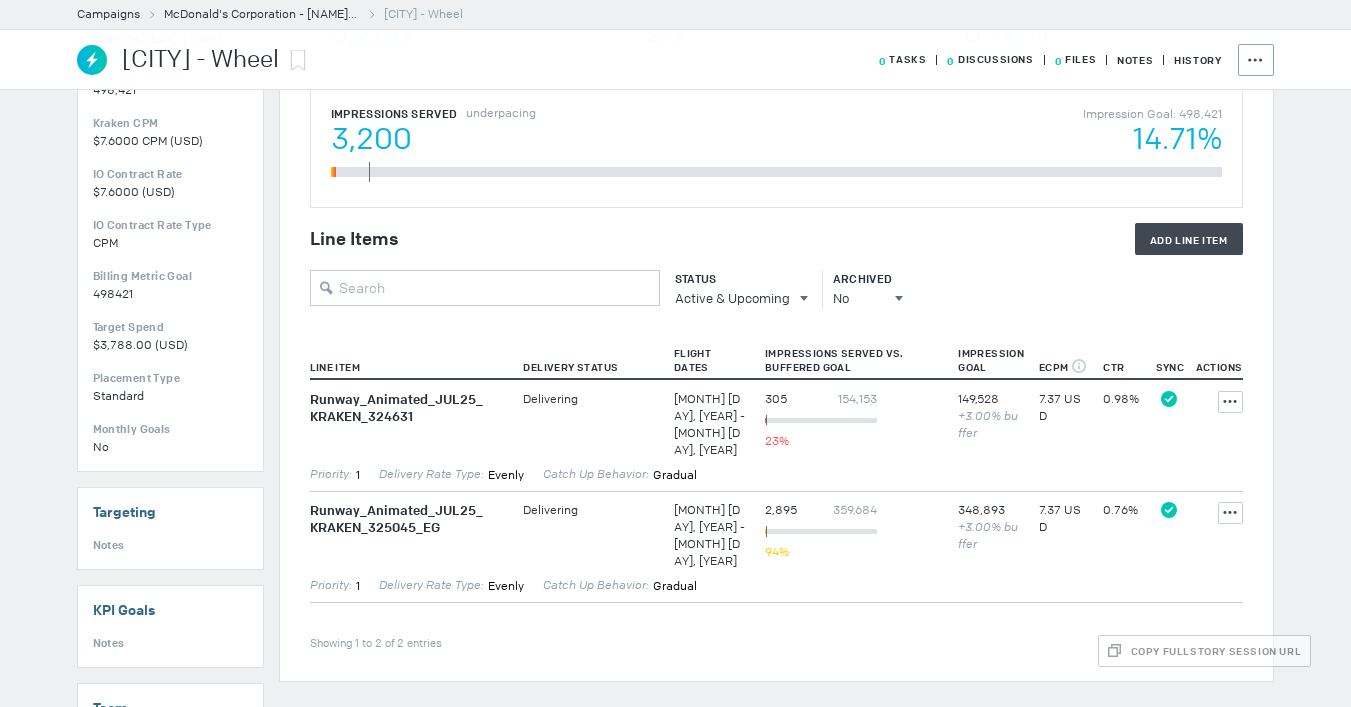 scroll, scrollTop: 366, scrollLeft: 0, axis: vertical 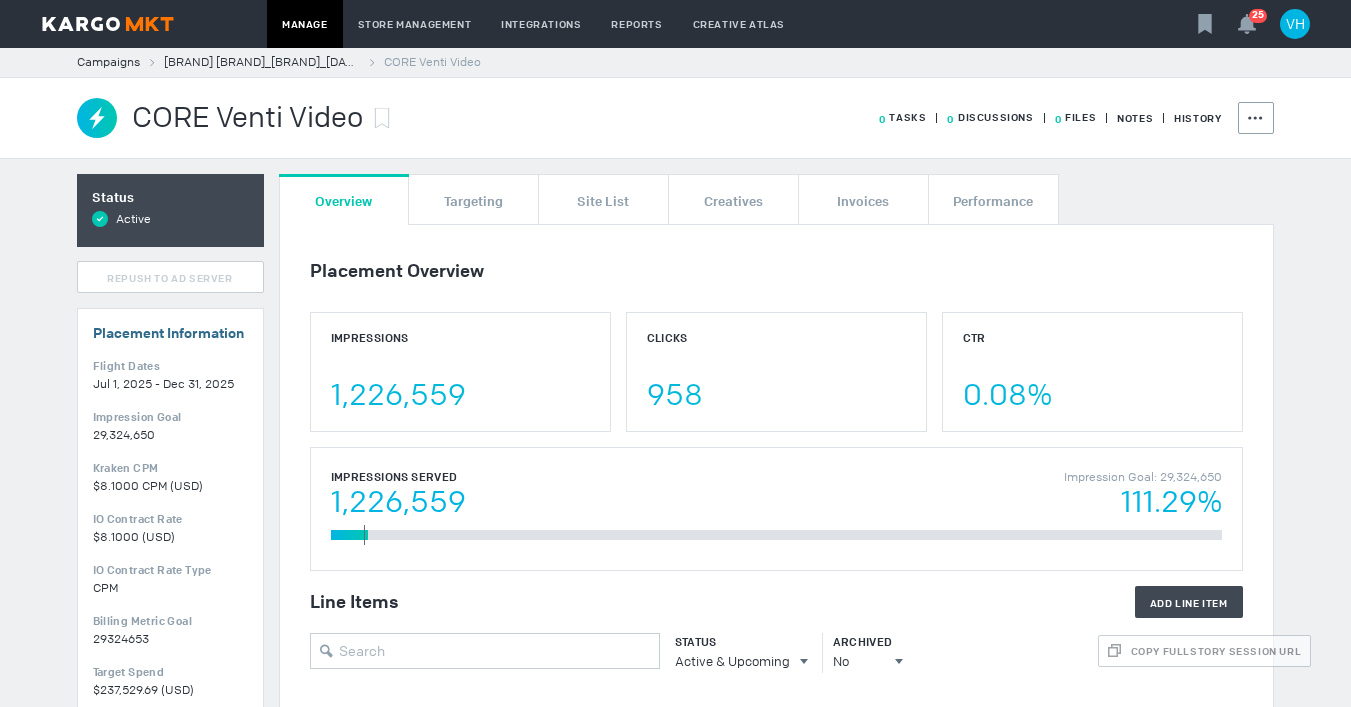 click on "Campaigns Panda Restaurant Group, Inc._Panda Express_H2 2025 Brand Campaign_7/1/2025-12/31/2025 CORE Venti Video" at bounding box center [676, 62] 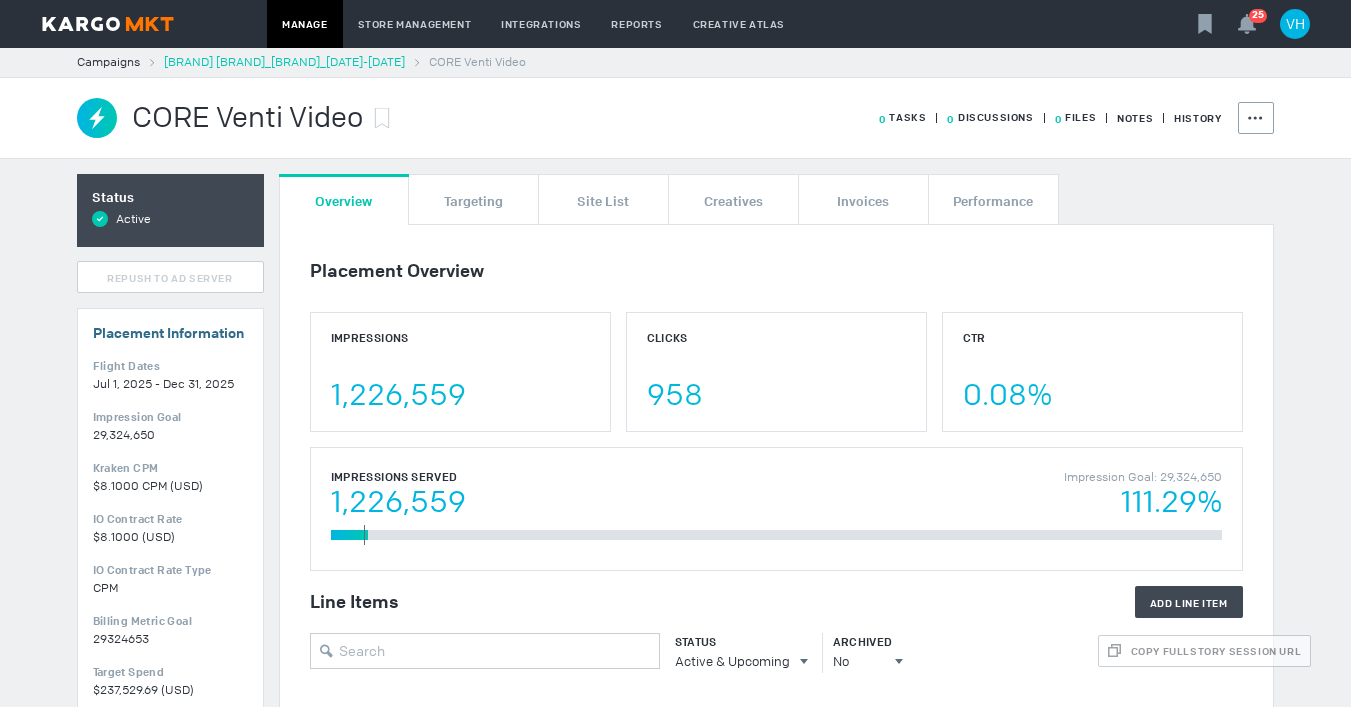 click on "Panda Restaurant Group, Inc._Panda Express_H2 2025 Brand Campaign_7/1/2025-12/31/2025" at bounding box center (284, 62) 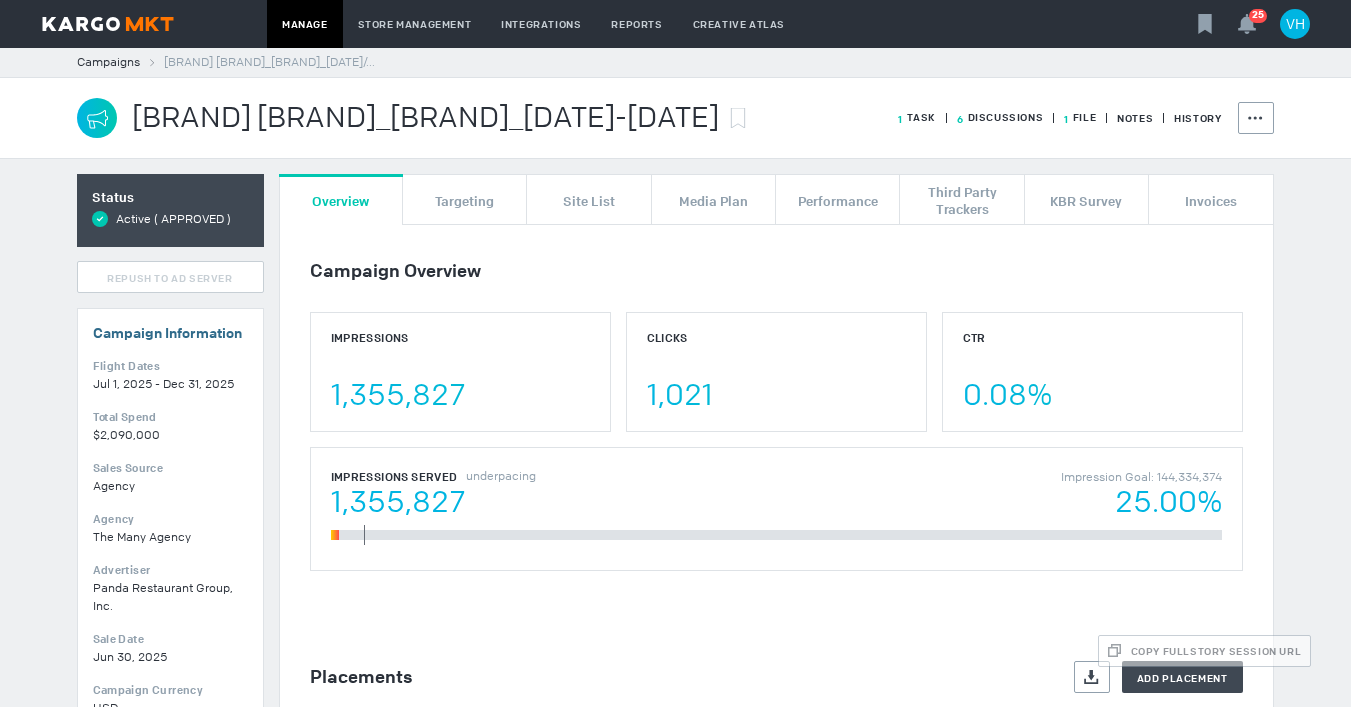 scroll, scrollTop: 697, scrollLeft: 0, axis: vertical 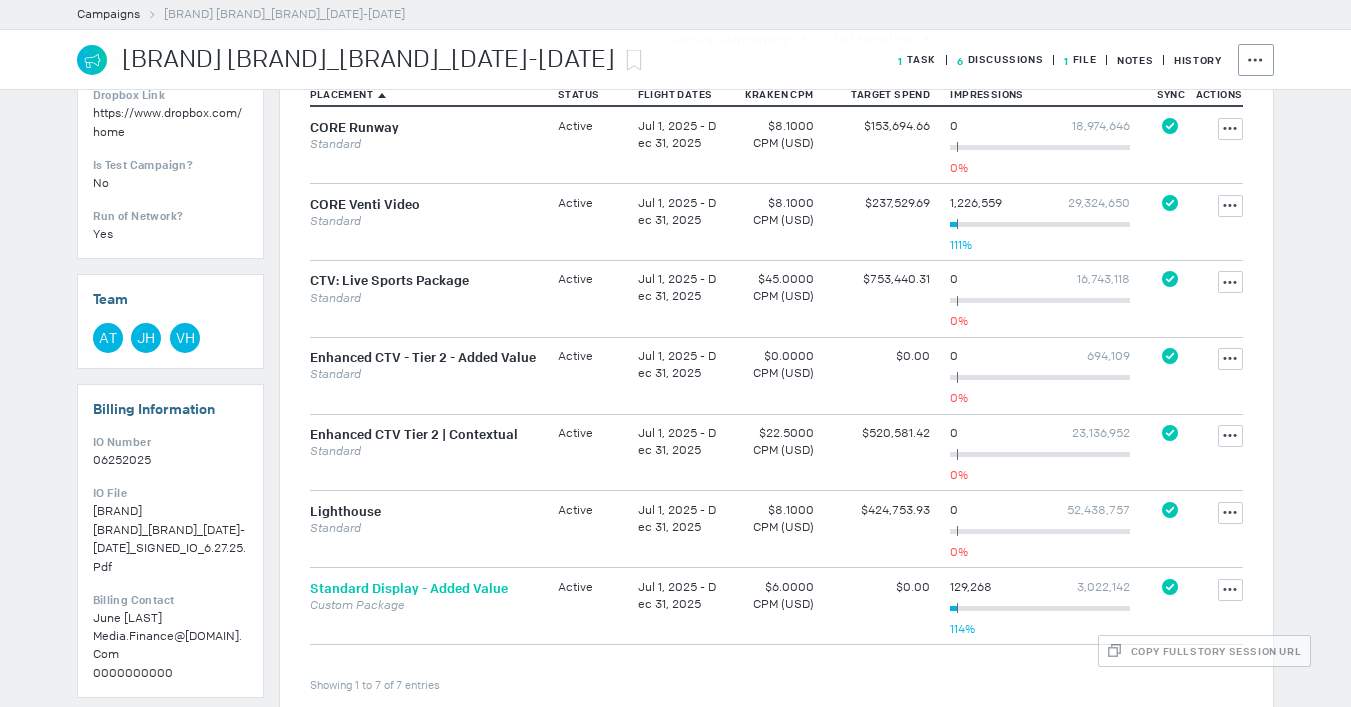 click on "Standard Display - Added Value" at bounding box center (409, 588) 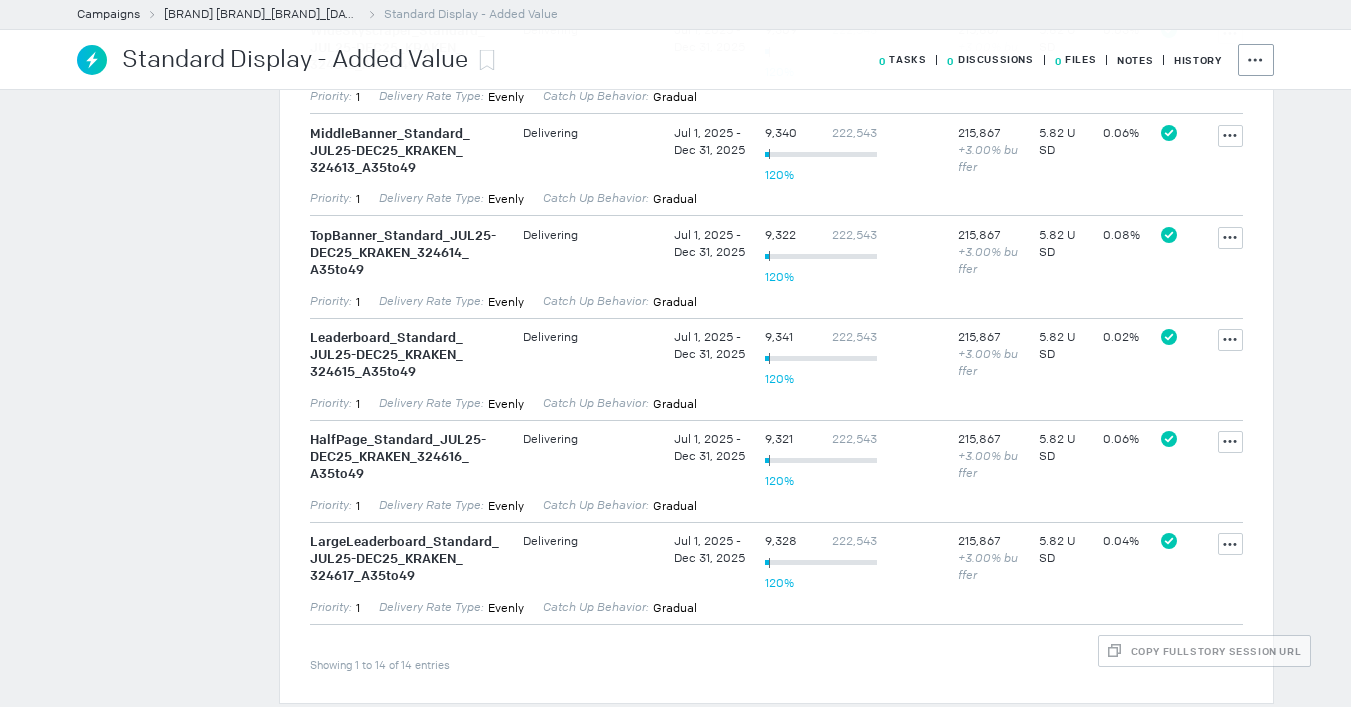 scroll, scrollTop: 1560, scrollLeft: 0, axis: vertical 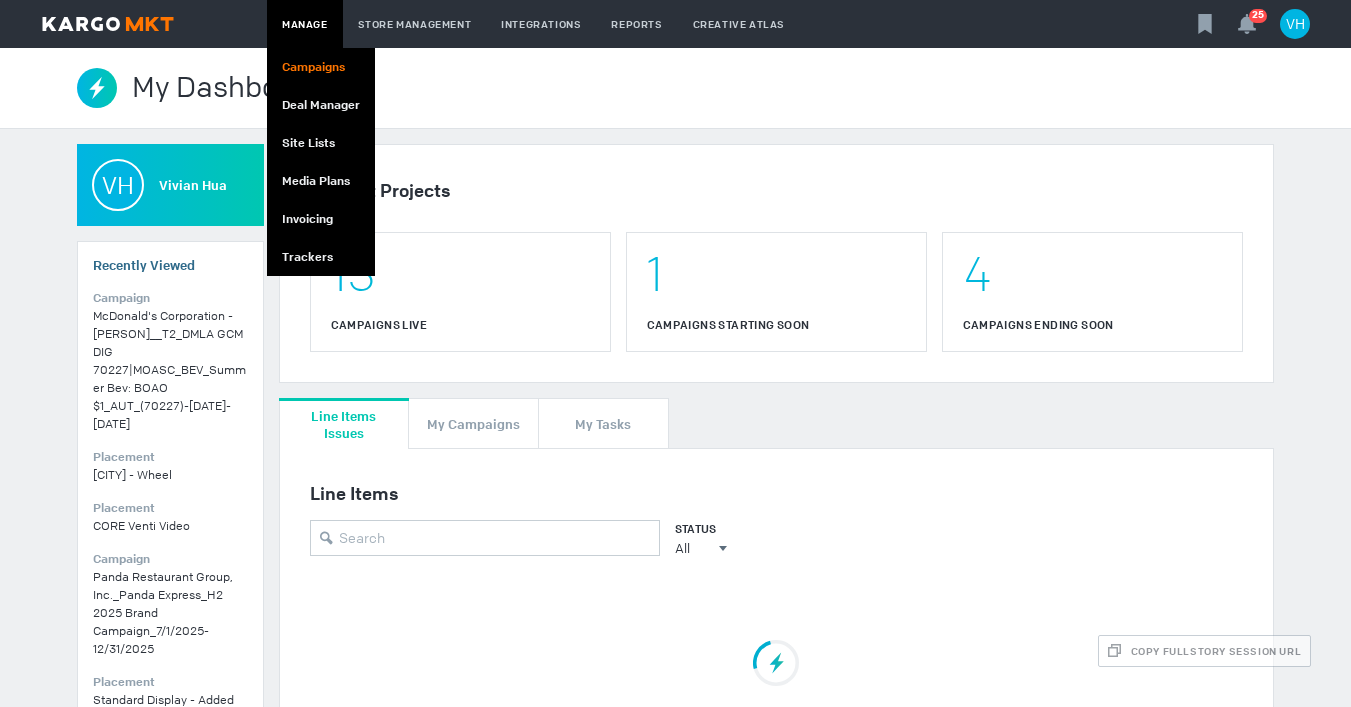 click on "Campaigns" at bounding box center (321, 67) 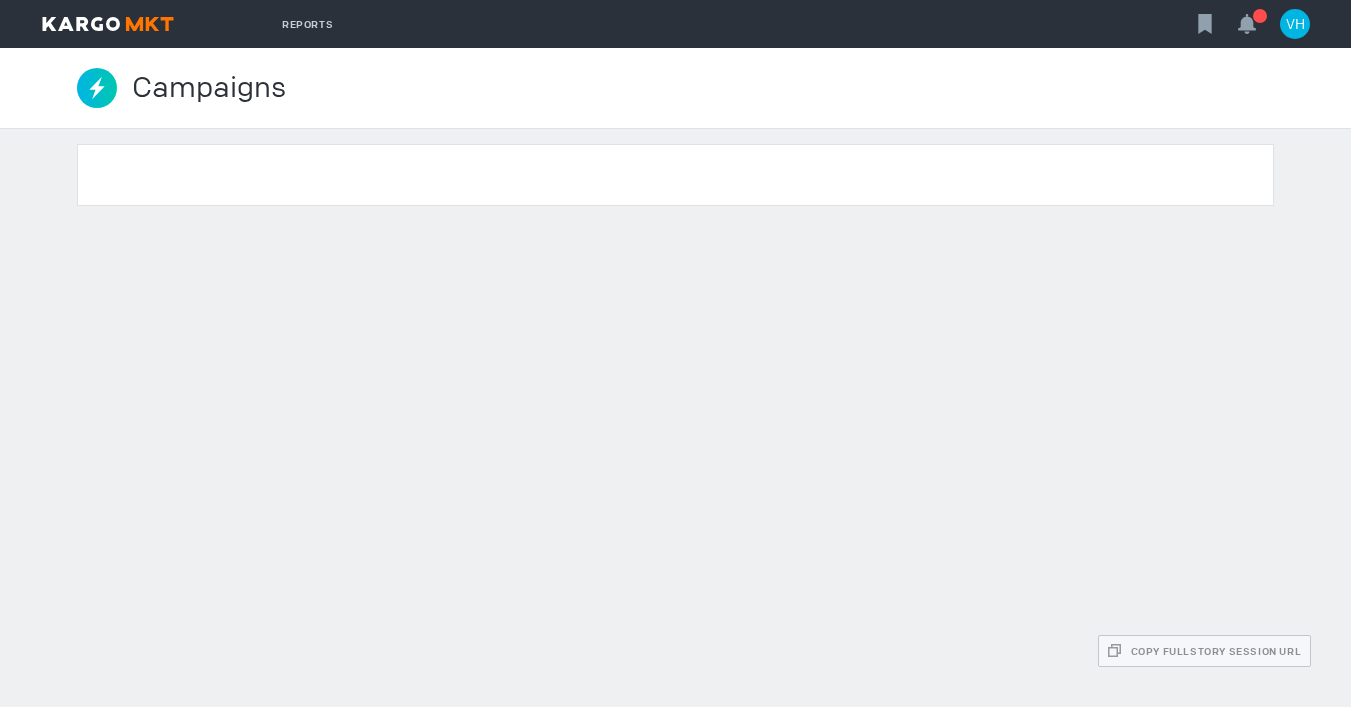 scroll, scrollTop: 0, scrollLeft: 0, axis: both 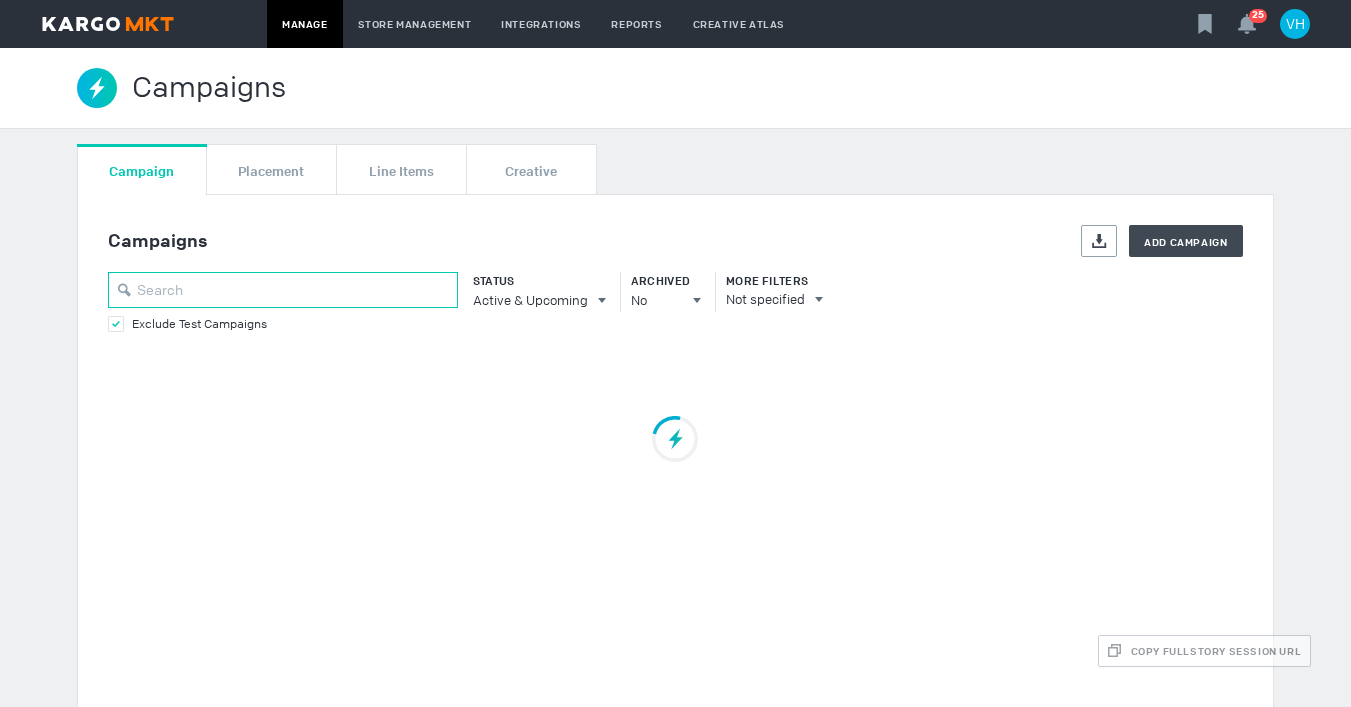 click at bounding box center [283, 290] 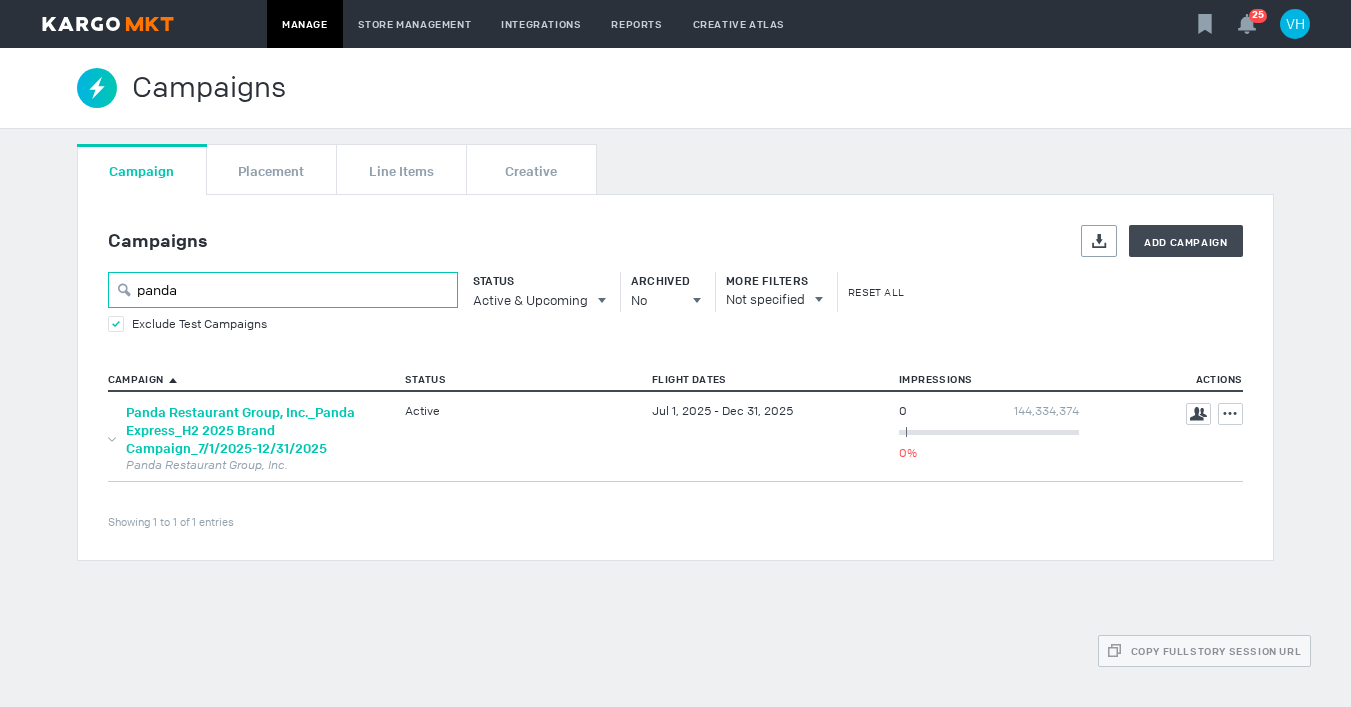 type on "panda" 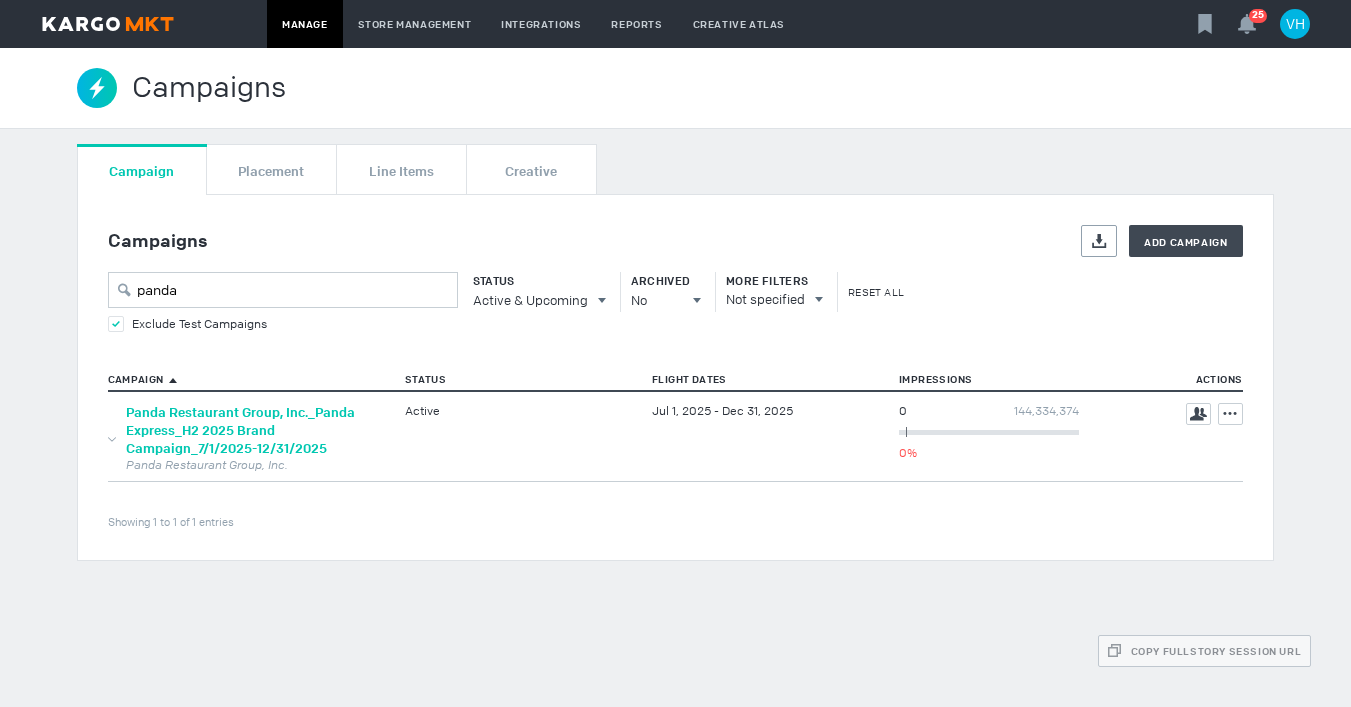 click on "Panda Restaurant Group, Inc._Panda Express_H2 2025 Brand Campaign_7/1/2025-12/31/2025" at bounding box center [240, 430] 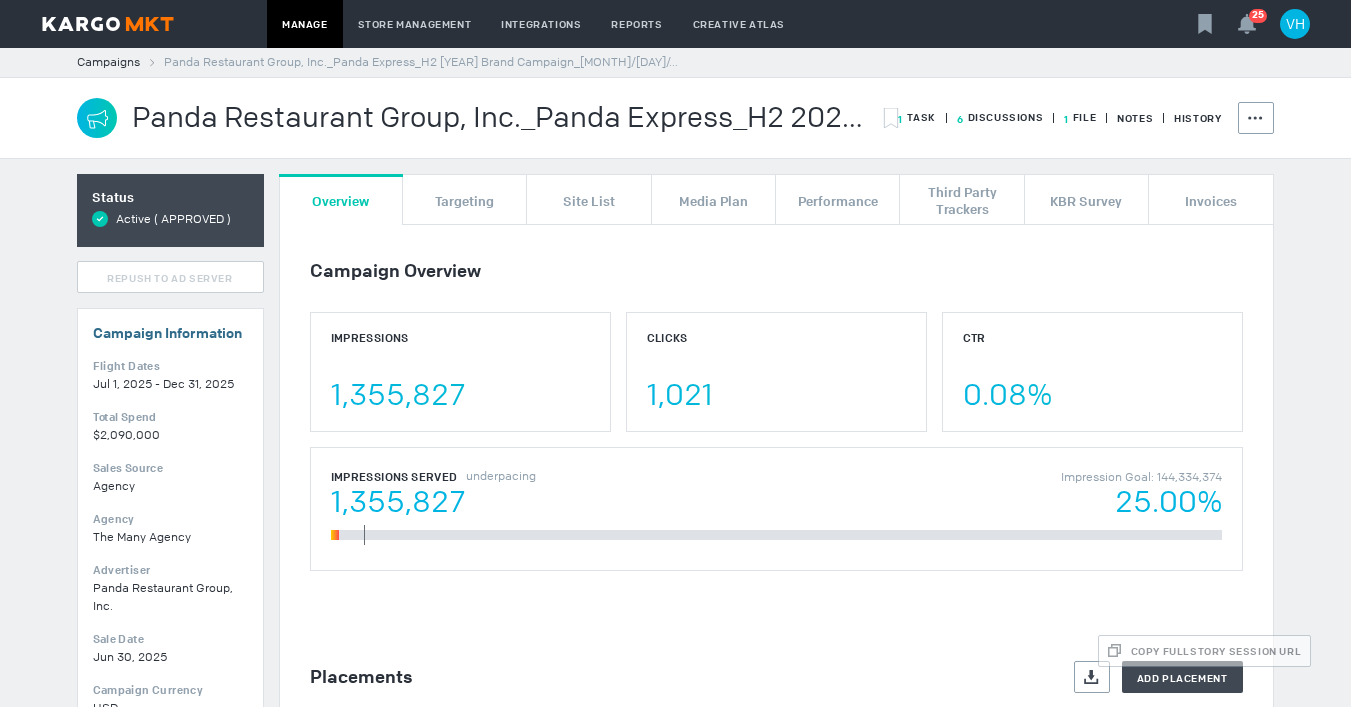 click on "6 Discussions" at bounding box center (917, 117) 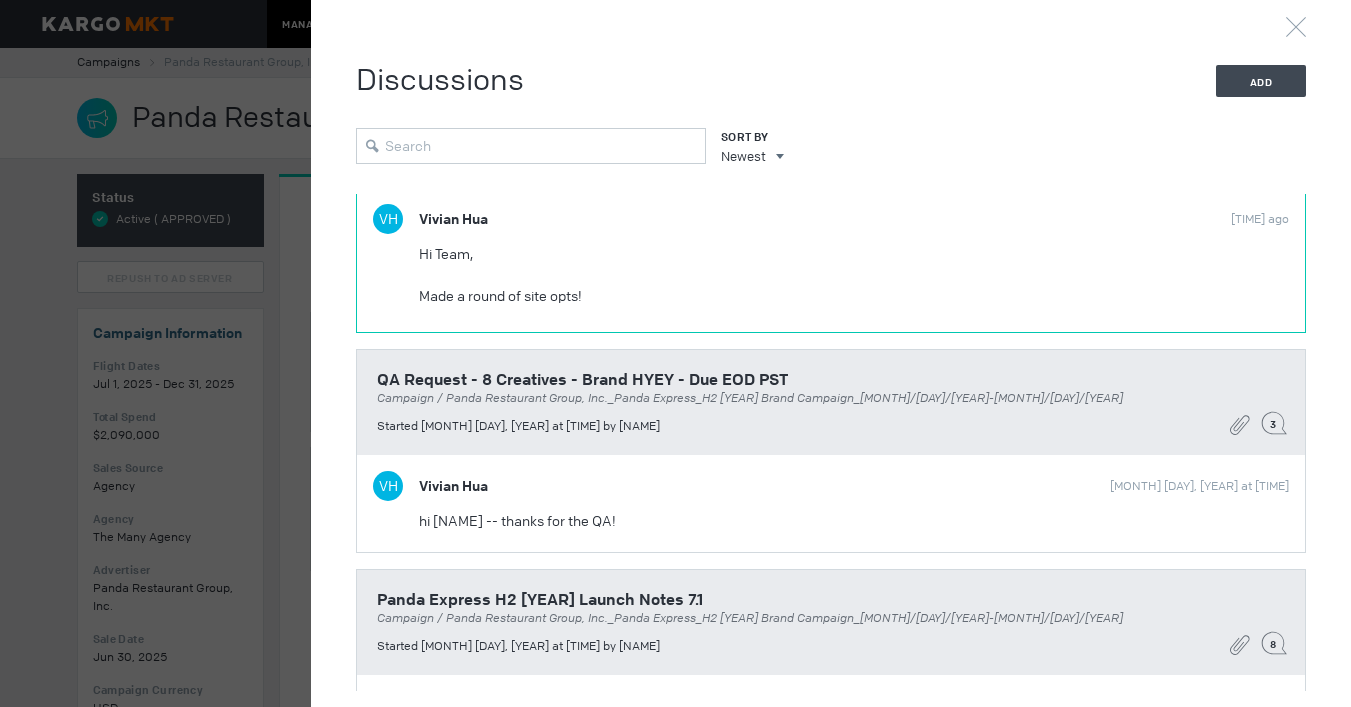 scroll, scrollTop: 113, scrollLeft: 0, axis: vertical 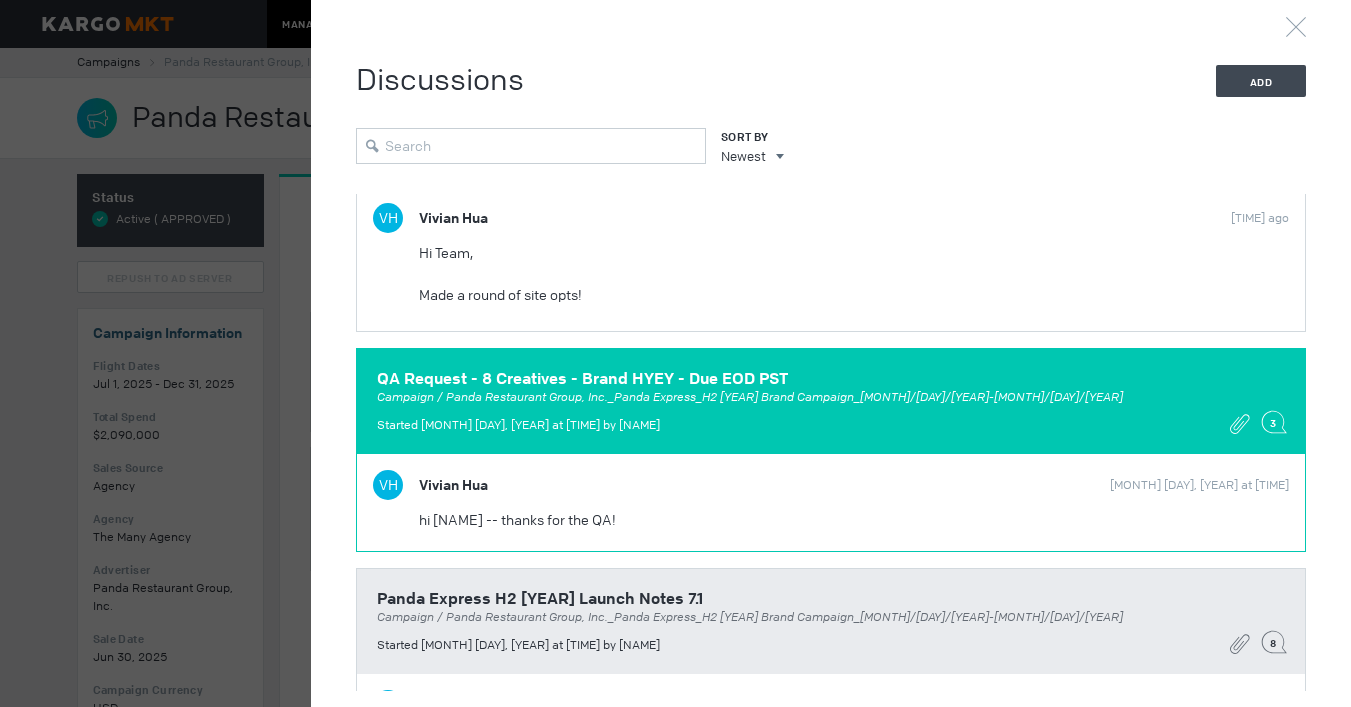 click on "Campaign / Panda Restaurant Group, Inc._Panda Express_H2 [YEAR] Brand Campaign_[MONTH]/[DAY]/[YEAR]-[MONTH]/[DAY]/[YEAR]" at bounding box center (831, 130) 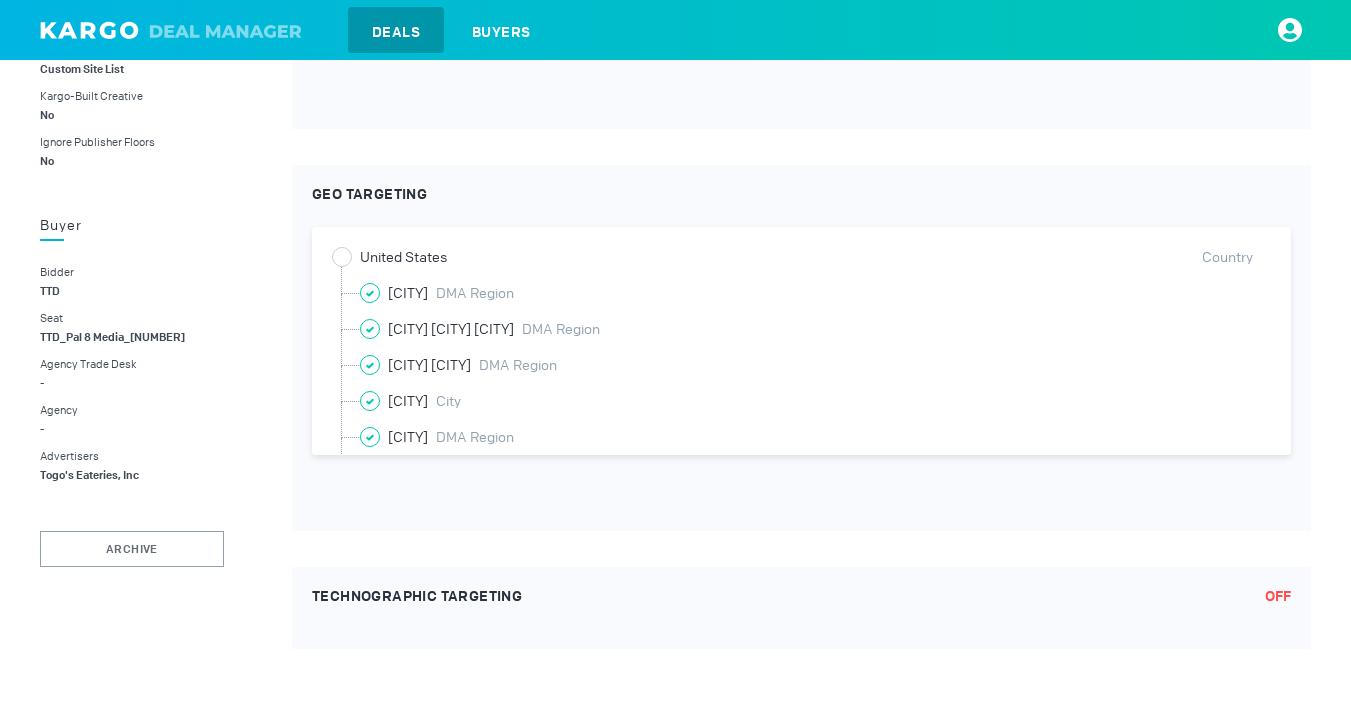scroll, scrollTop: 1211, scrollLeft: 0, axis: vertical 